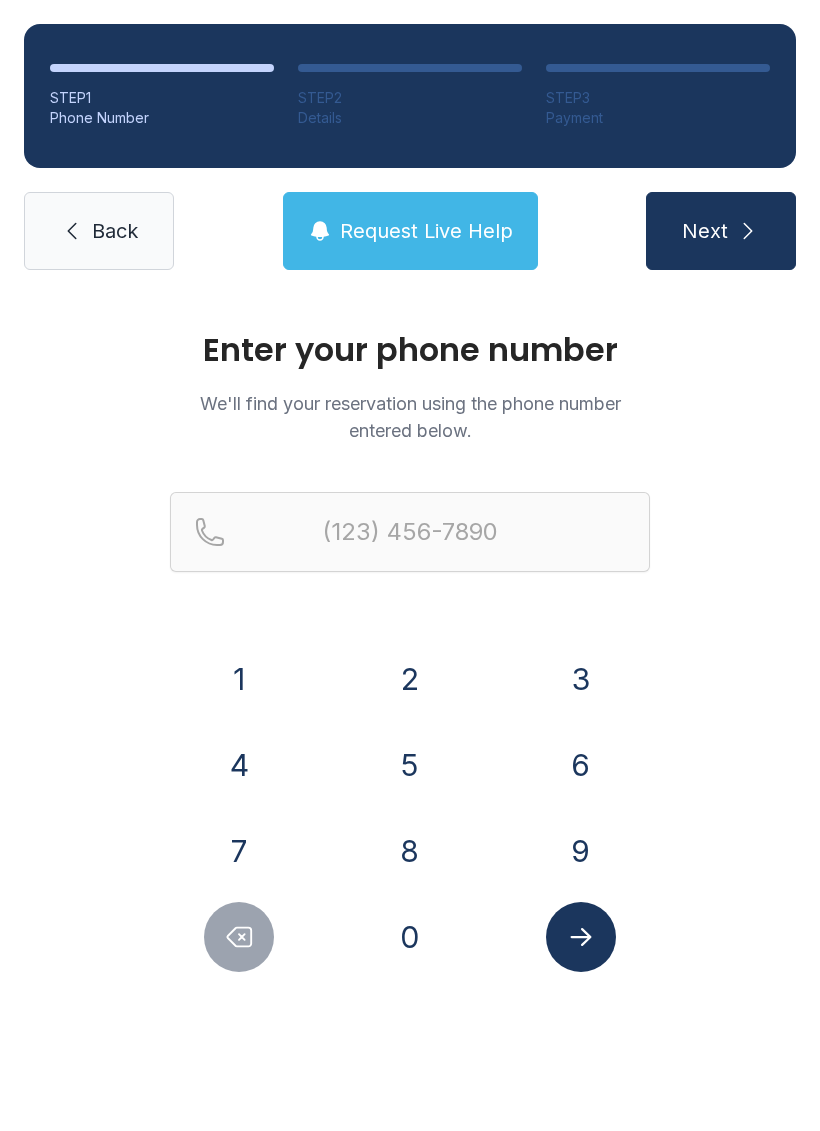 scroll, scrollTop: 0, scrollLeft: 0, axis: both 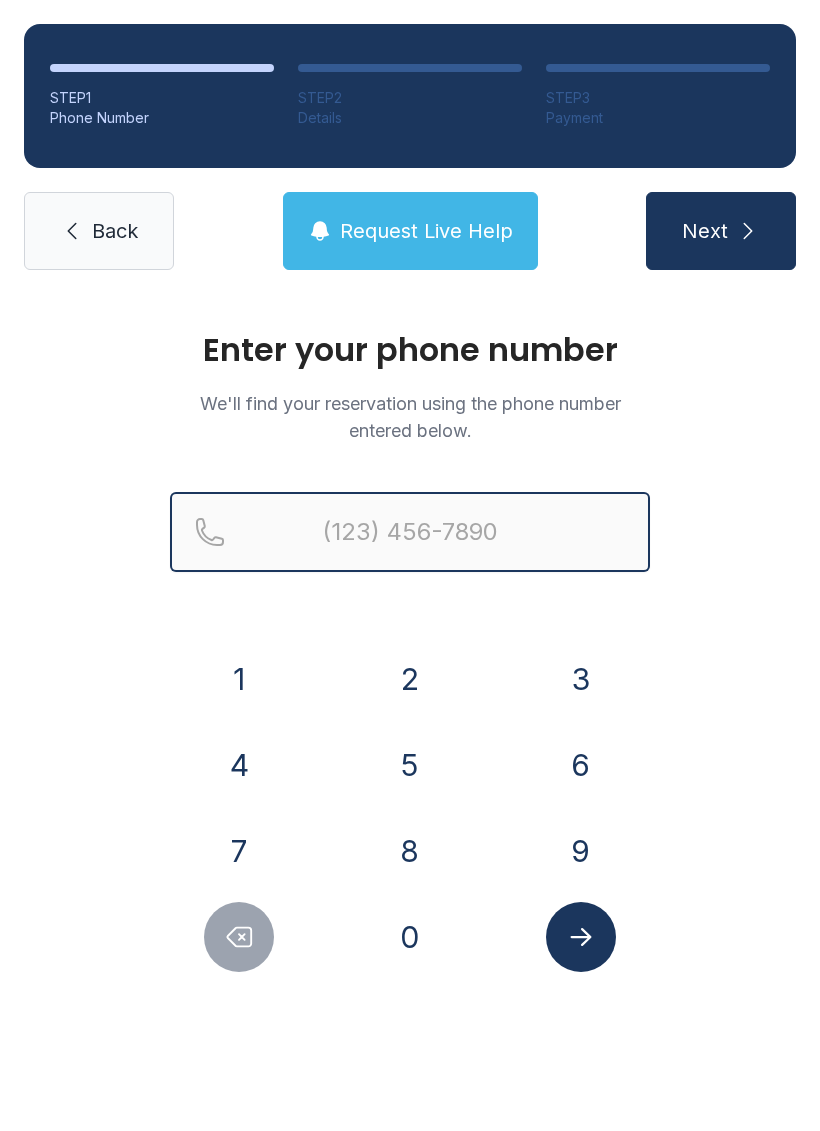 click at bounding box center [410, 532] 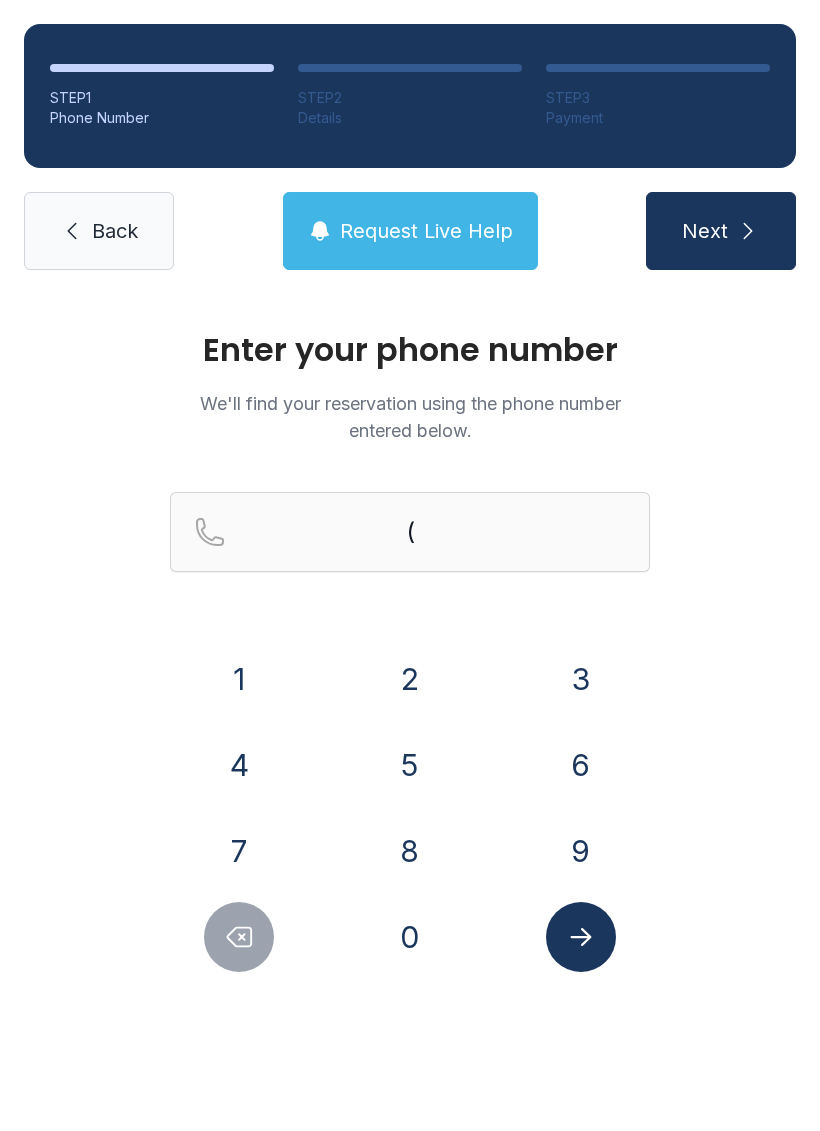 click on "5" at bounding box center (410, 765) 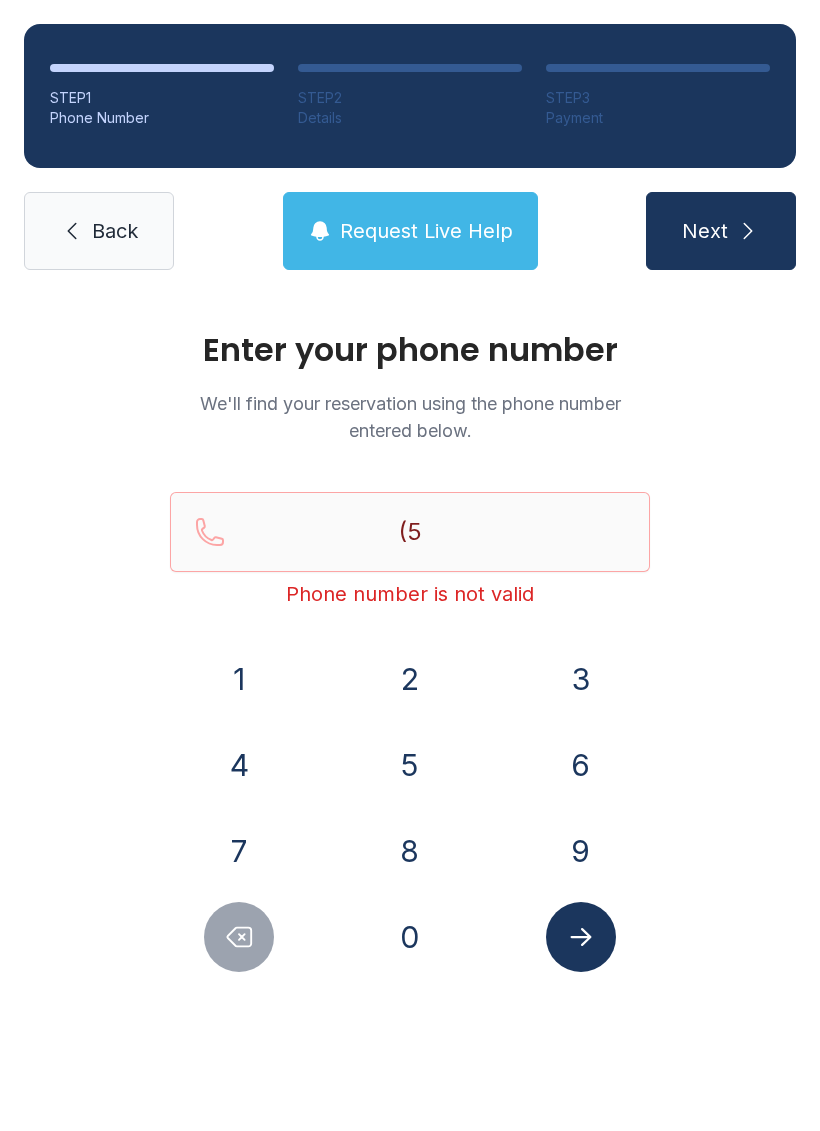 click on "1" at bounding box center (239, 679) 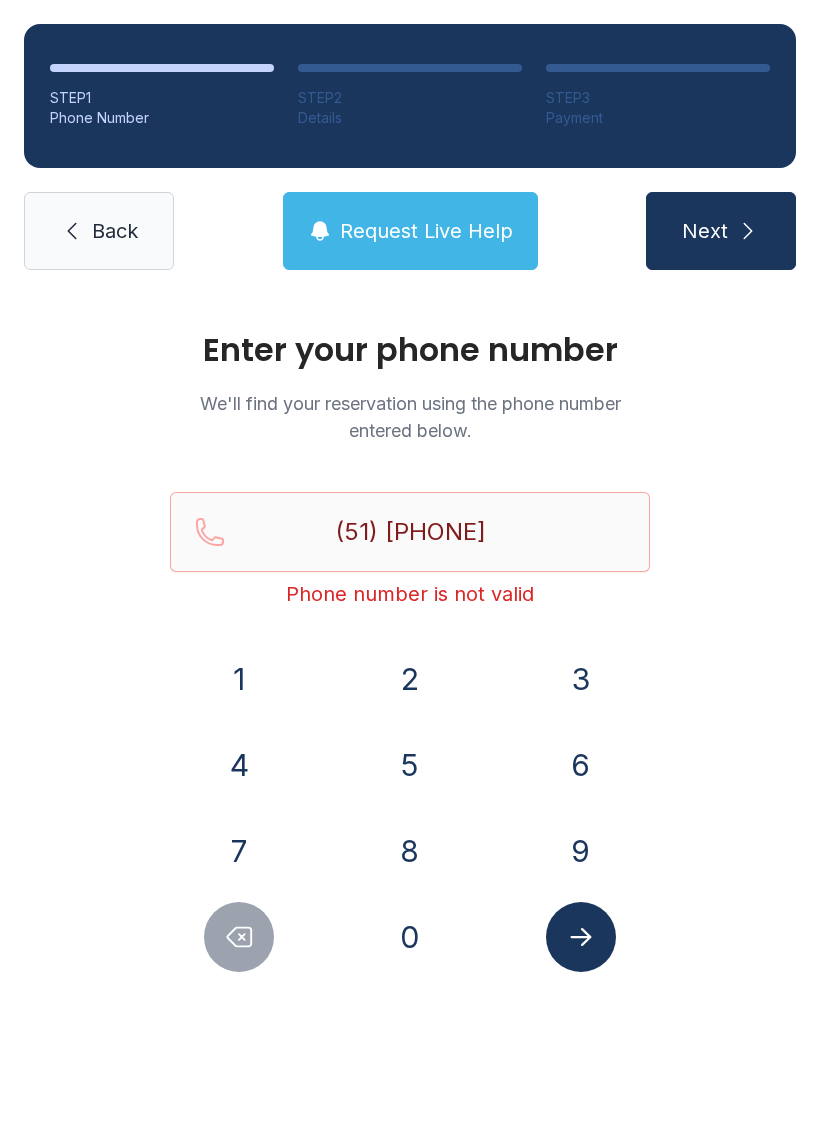 click on "7" at bounding box center (239, 851) 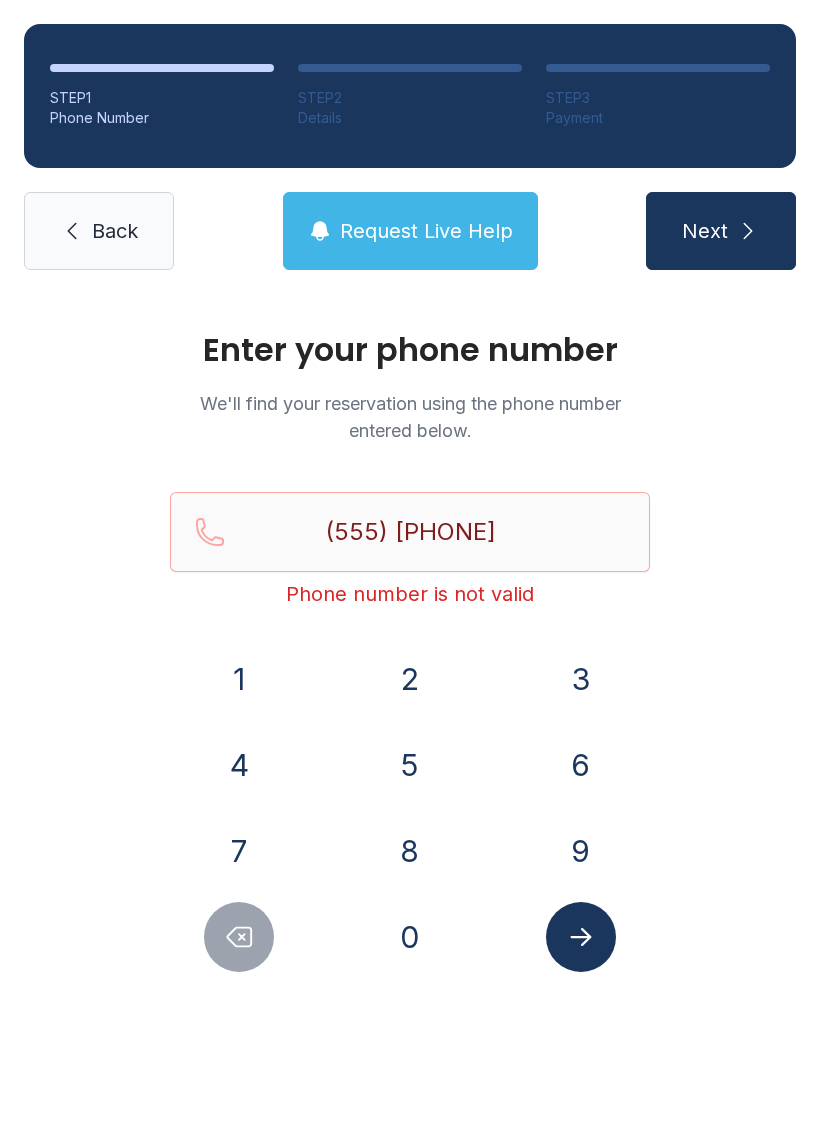 click on "3" at bounding box center (581, 679) 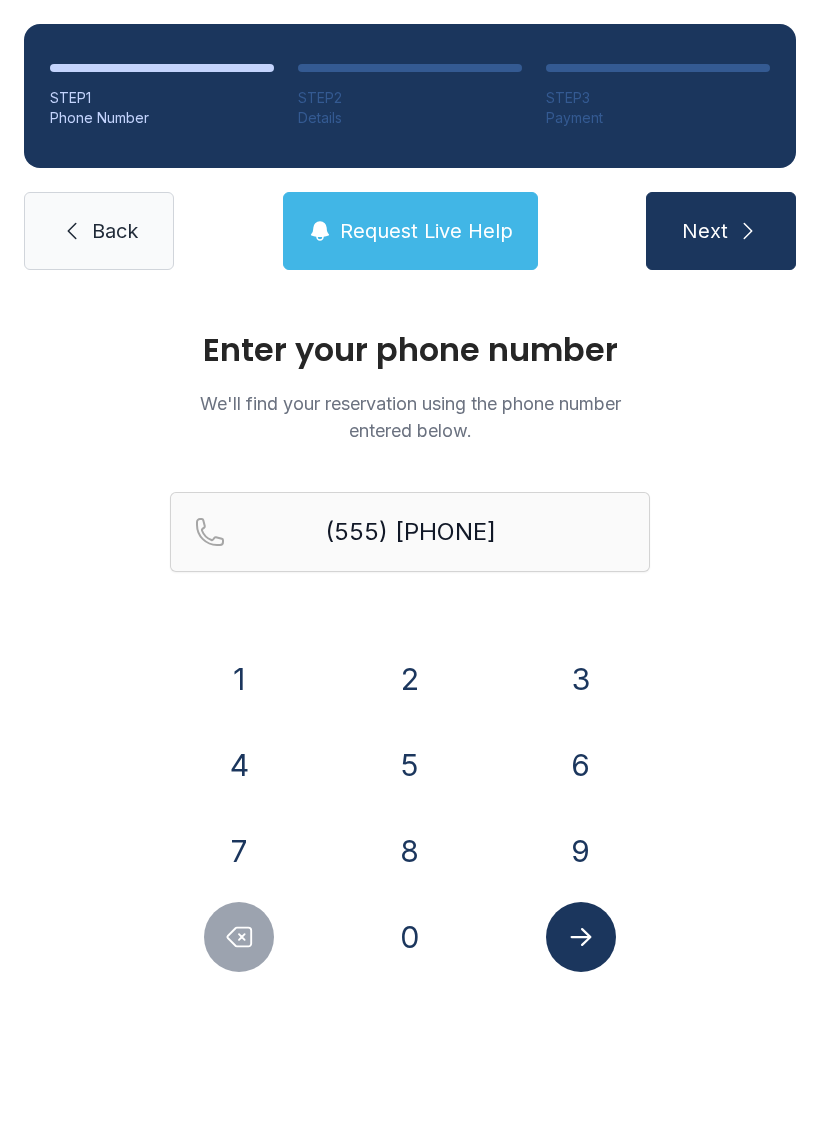 click at bounding box center [581, 937] 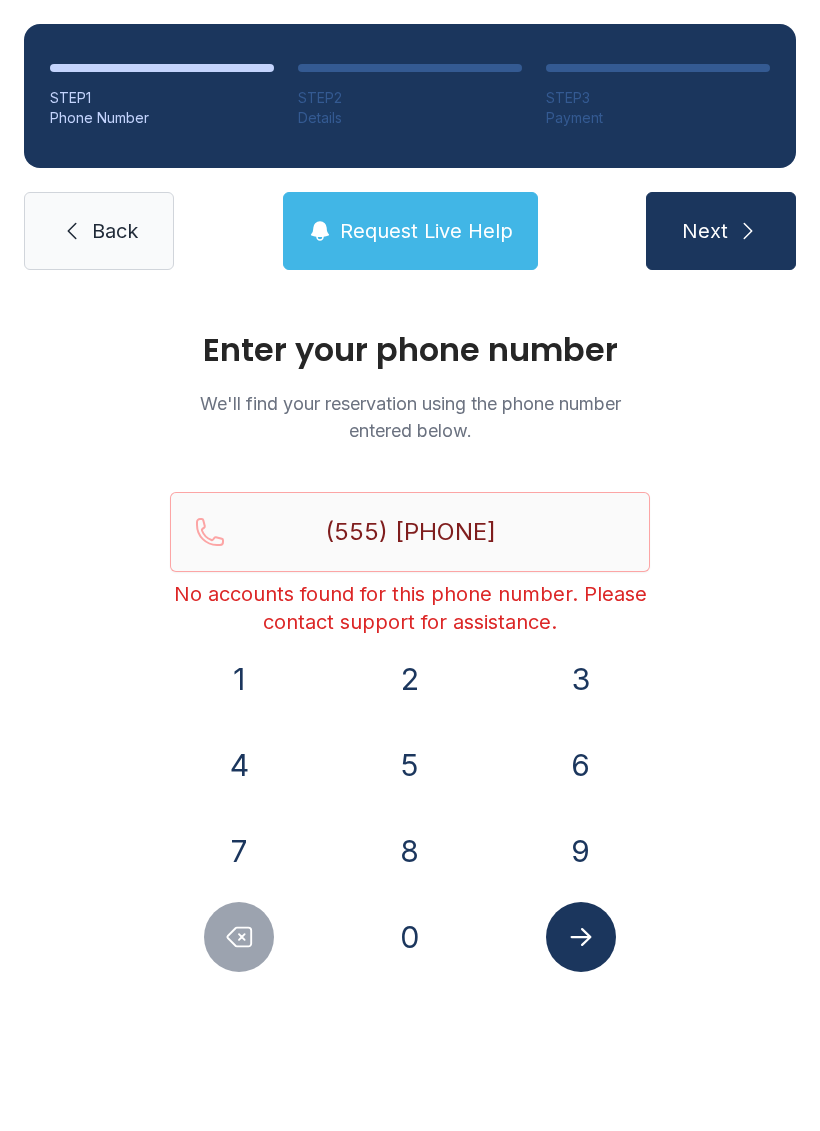 click on "Back" at bounding box center [99, 231] 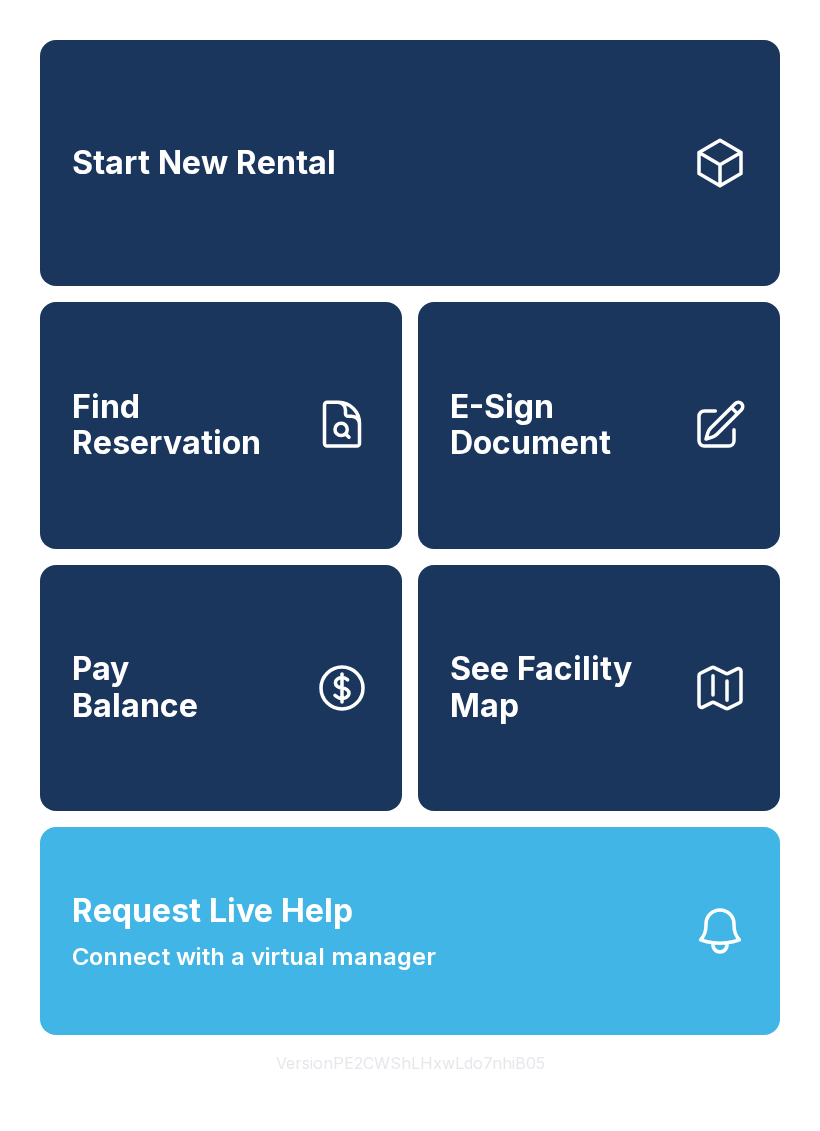 click on "Find Reservation" at bounding box center [221, 425] 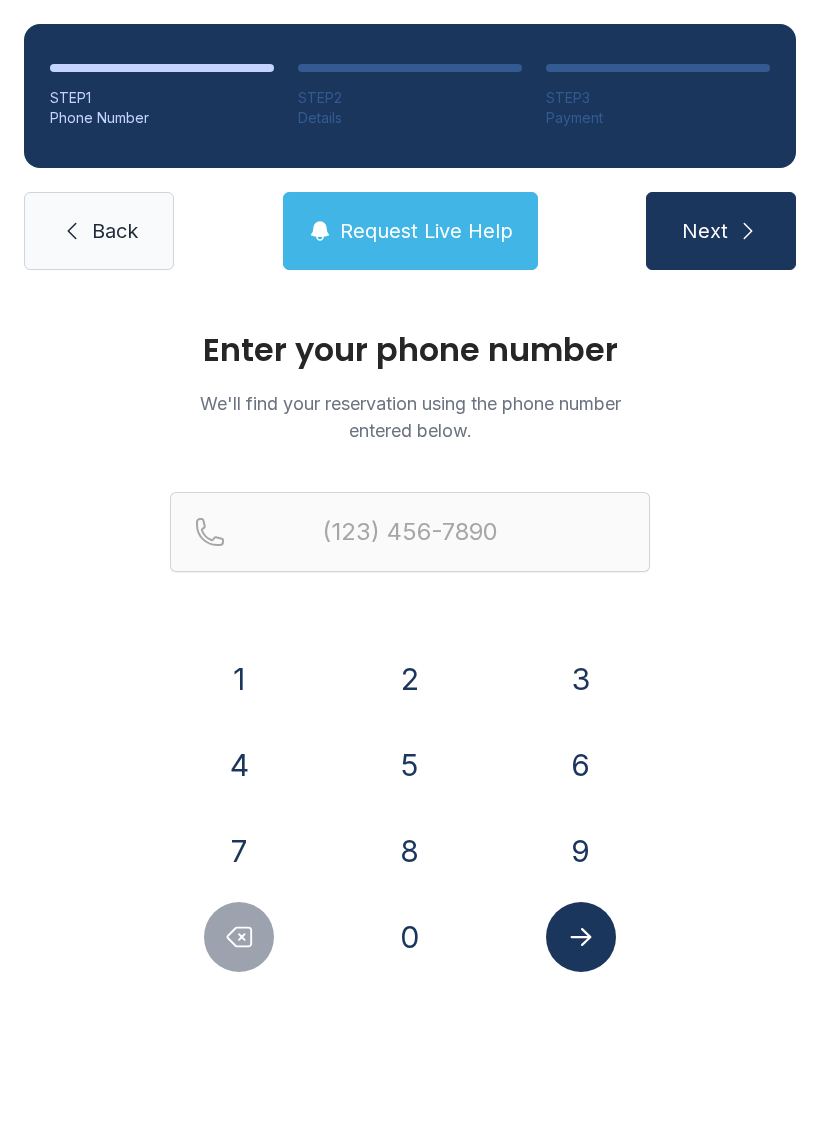 click on "5" at bounding box center [410, 765] 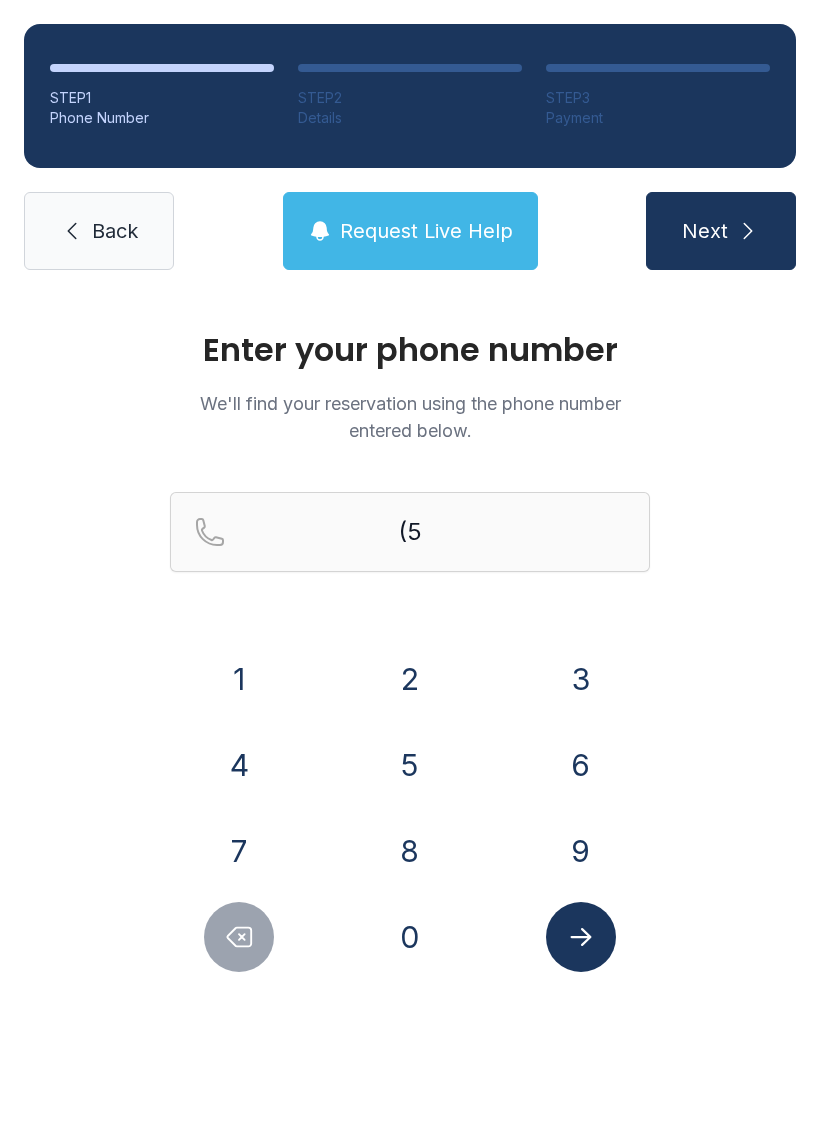 click on "1" at bounding box center (239, 679) 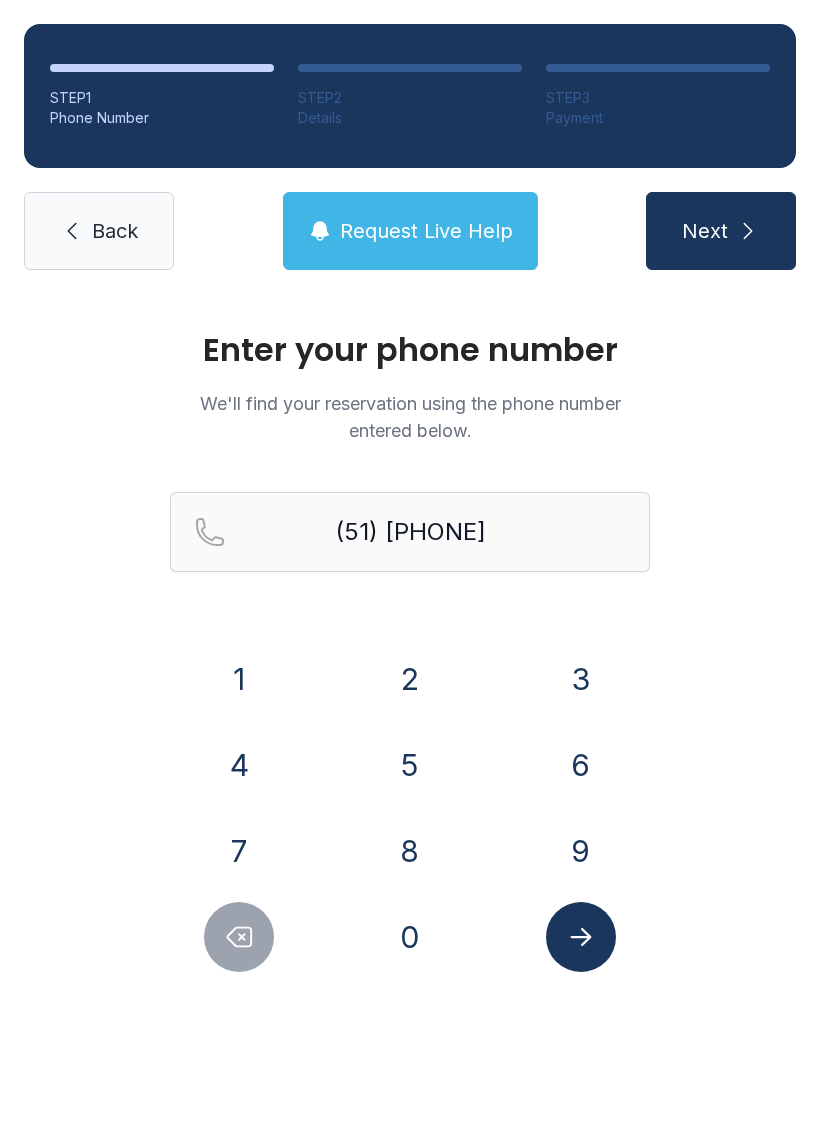 click on "1 2 3 4 5 6 7 8 9 0" at bounding box center [410, 808] 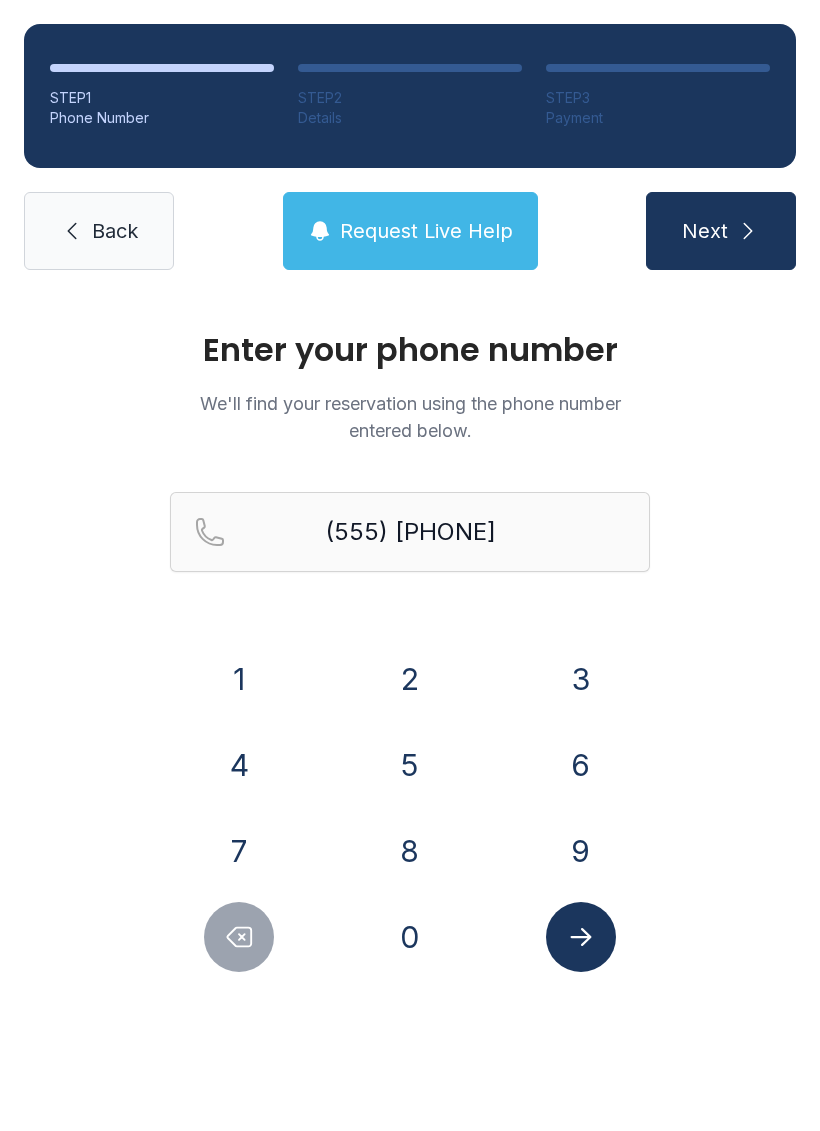 click 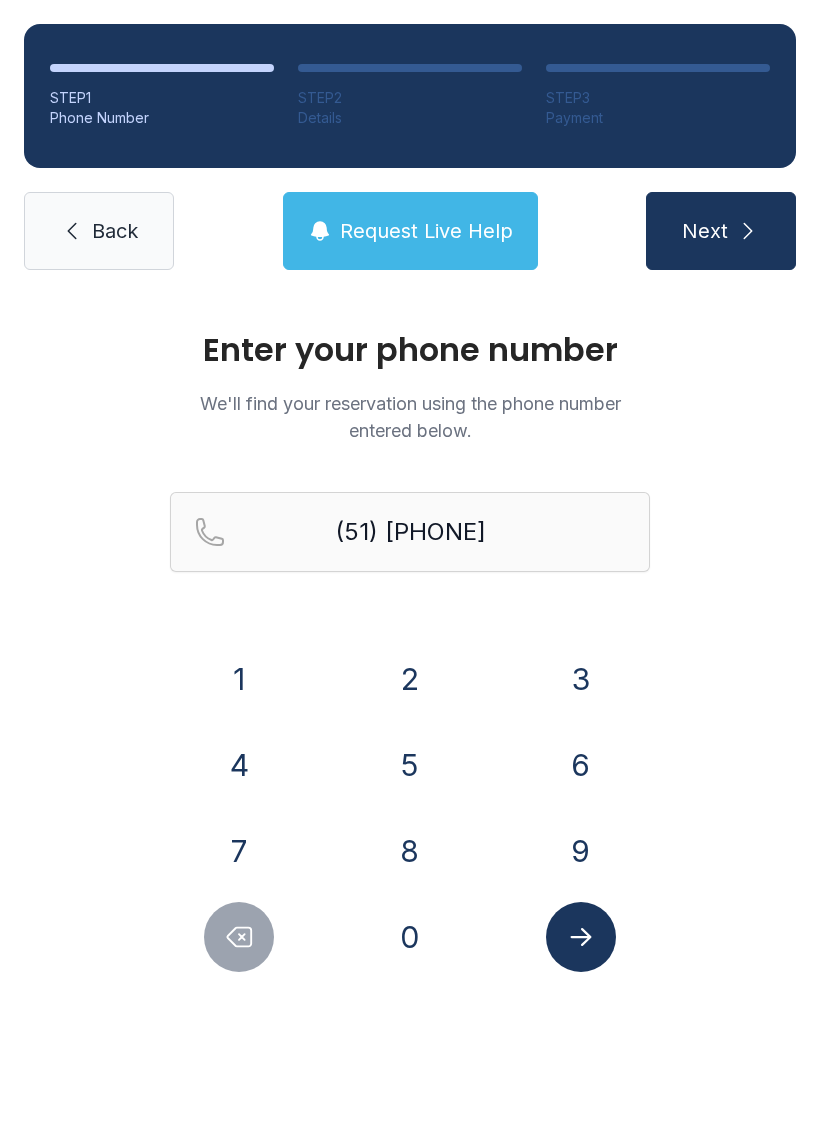 click on "7" at bounding box center [239, 851] 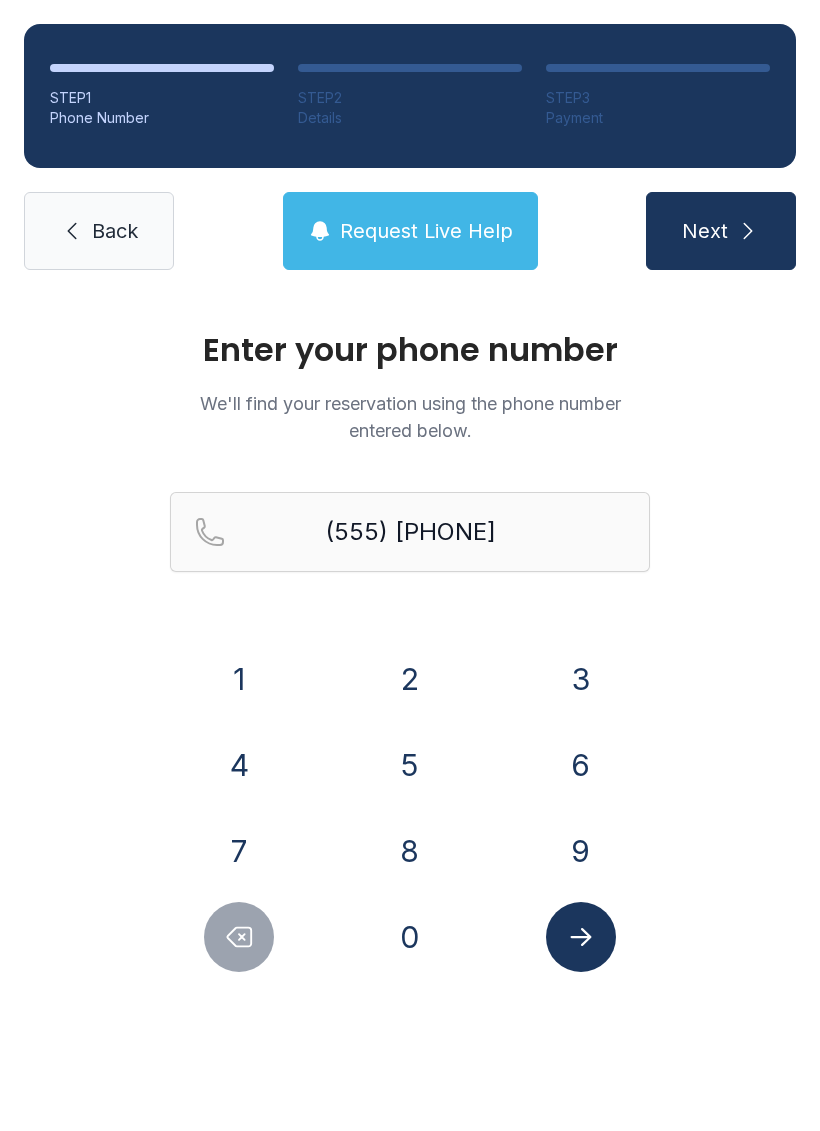 click on "3" at bounding box center [581, 679] 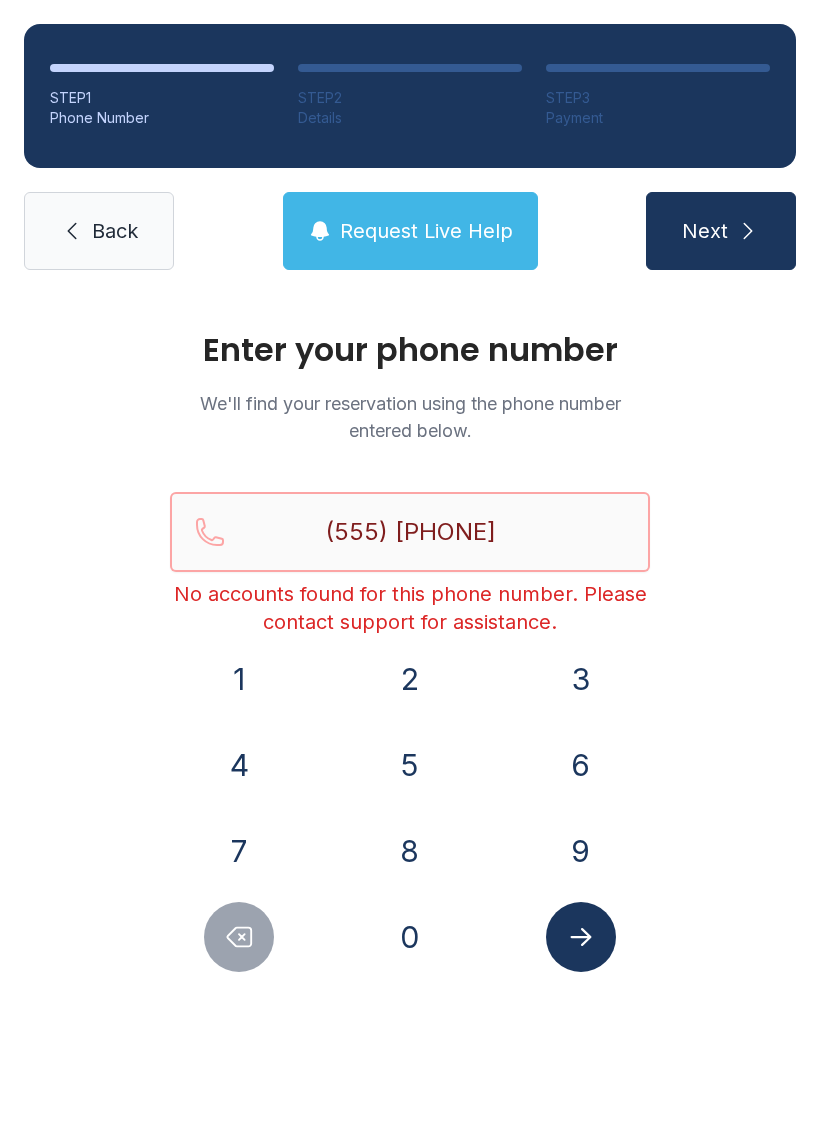 click on "(555) [PHONE]" at bounding box center (410, 532) 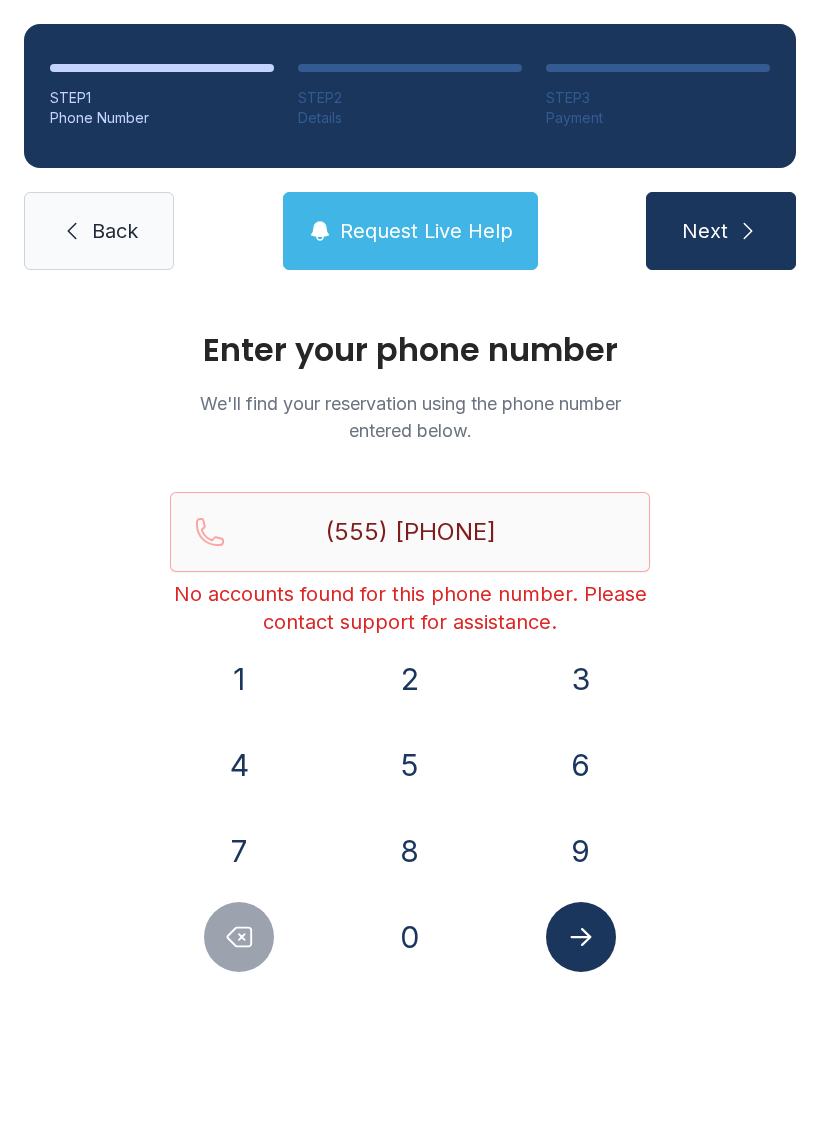 click on "Back" at bounding box center (115, 231) 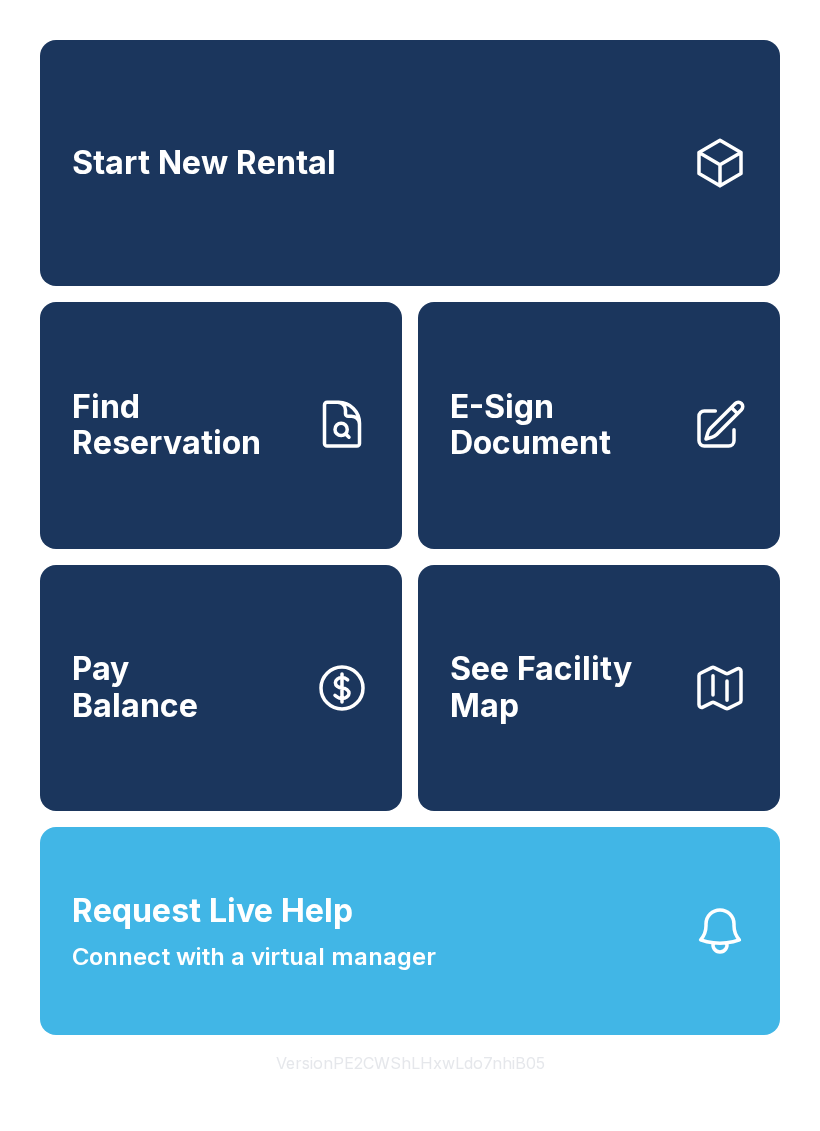 click on "Find Reservation" at bounding box center (221, 425) 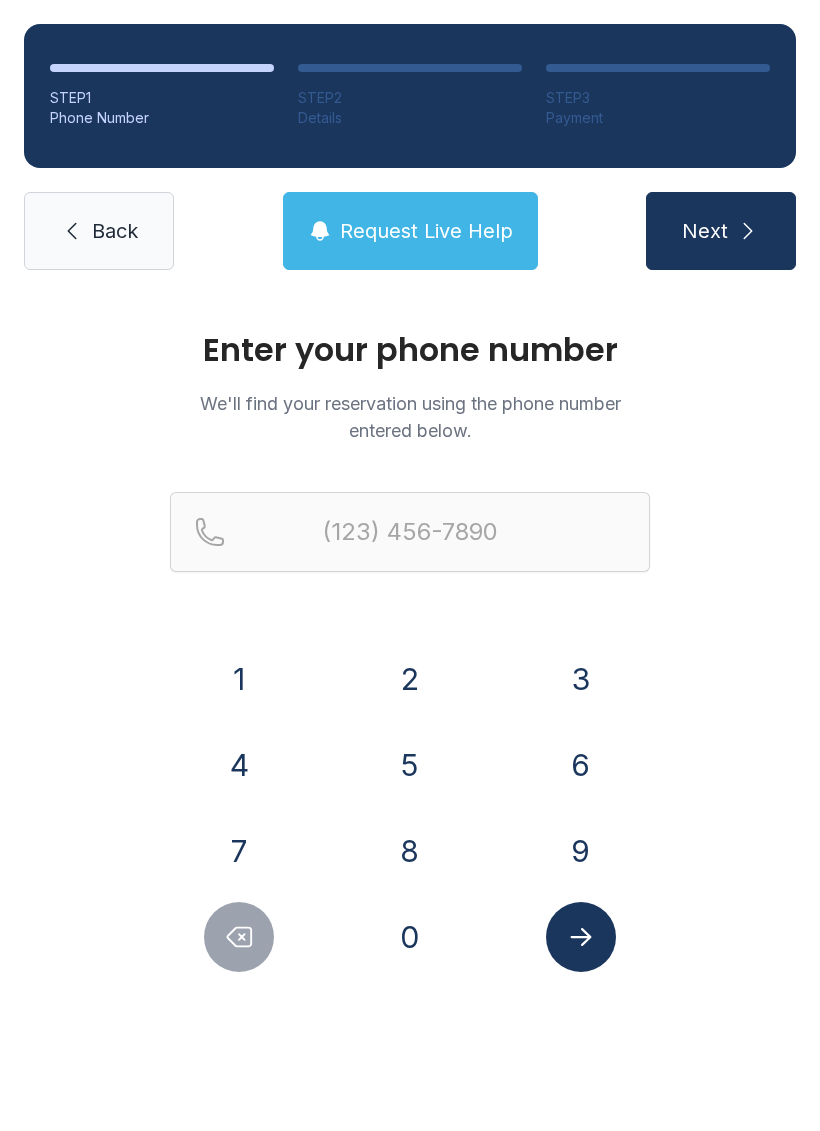 click on "5" at bounding box center (410, 765) 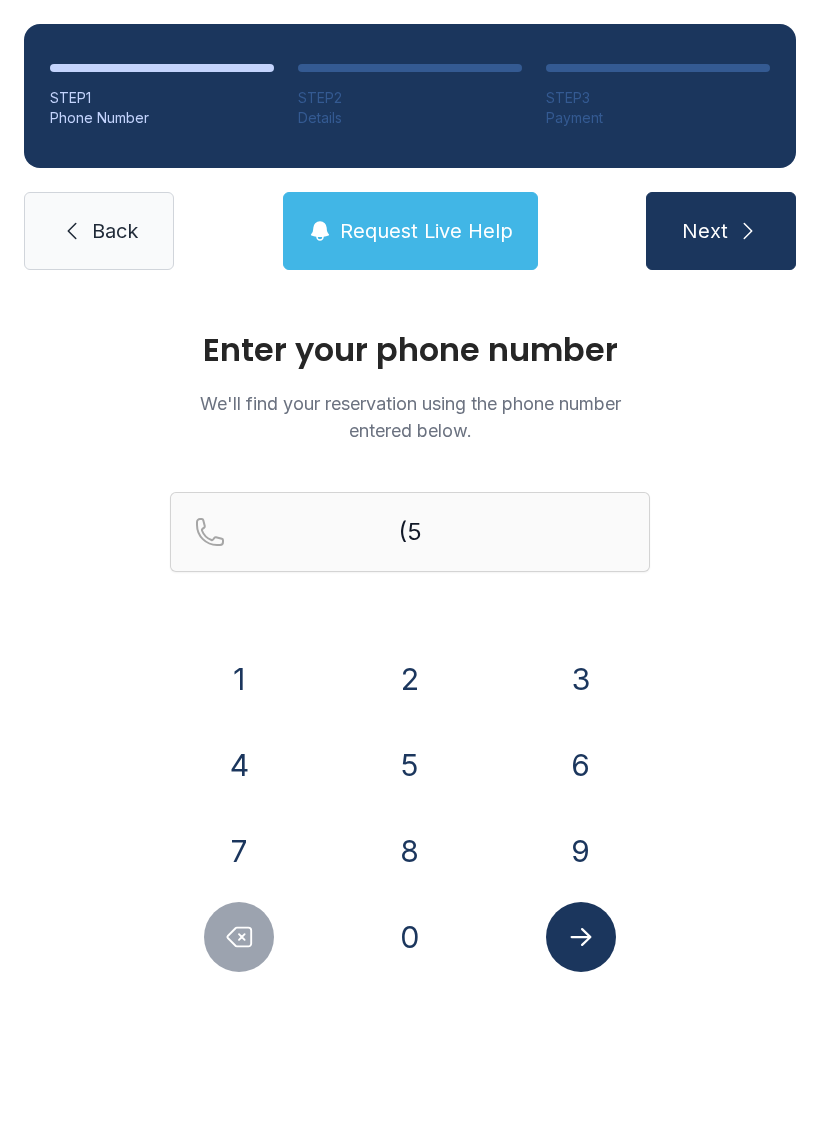 click on "1" at bounding box center [239, 679] 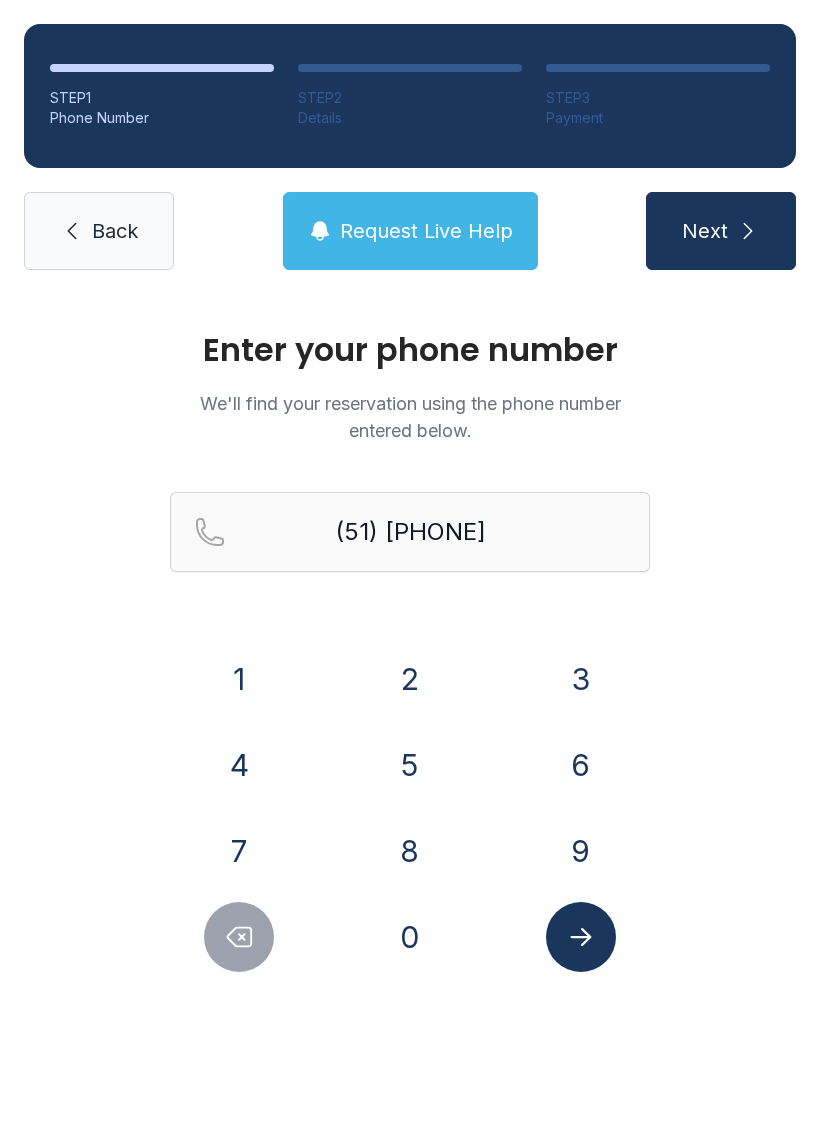 click on "7" at bounding box center [239, 851] 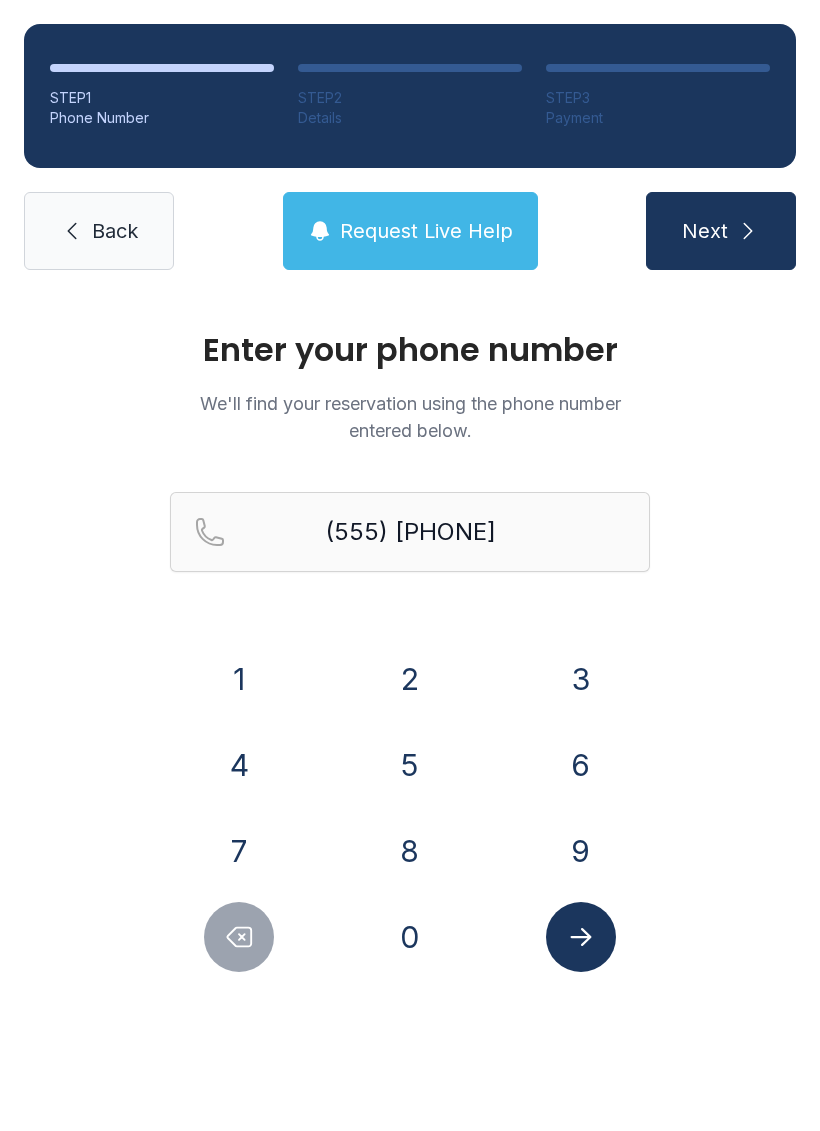 click on "2" at bounding box center (410, 679) 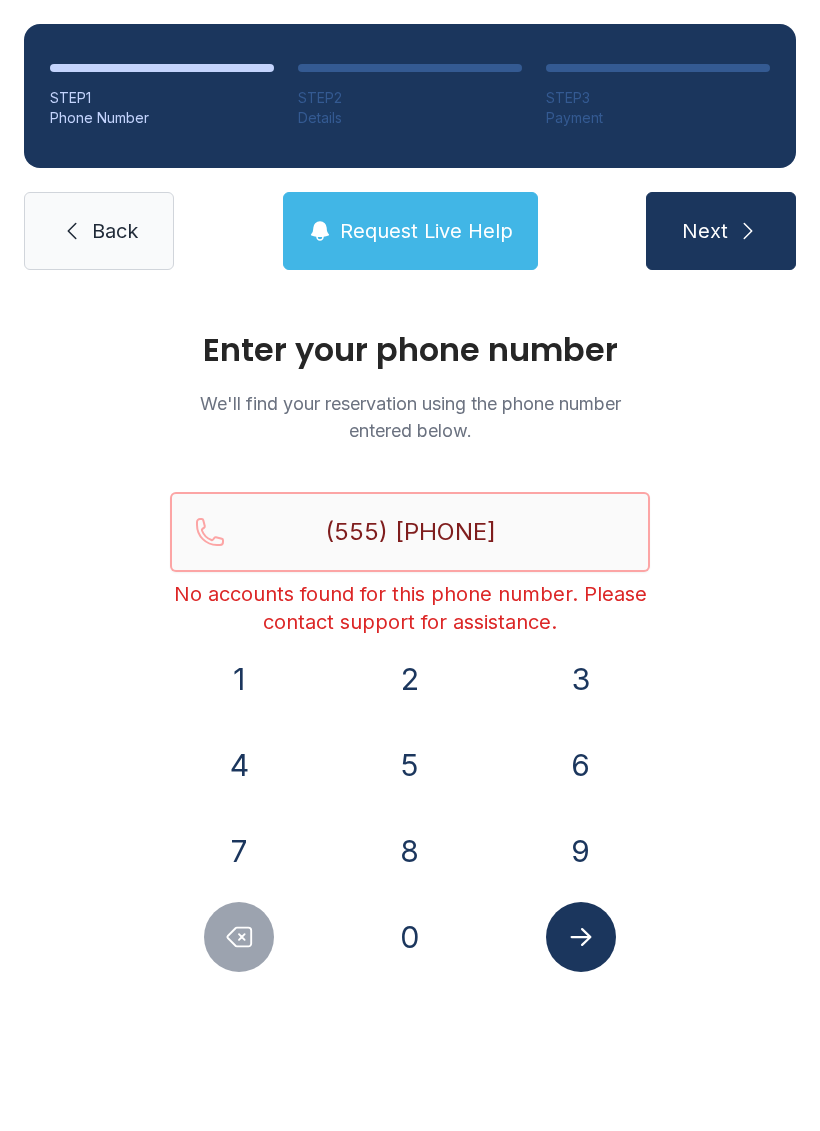 click on "(555) [PHONE]" at bounding box center (410, 532) 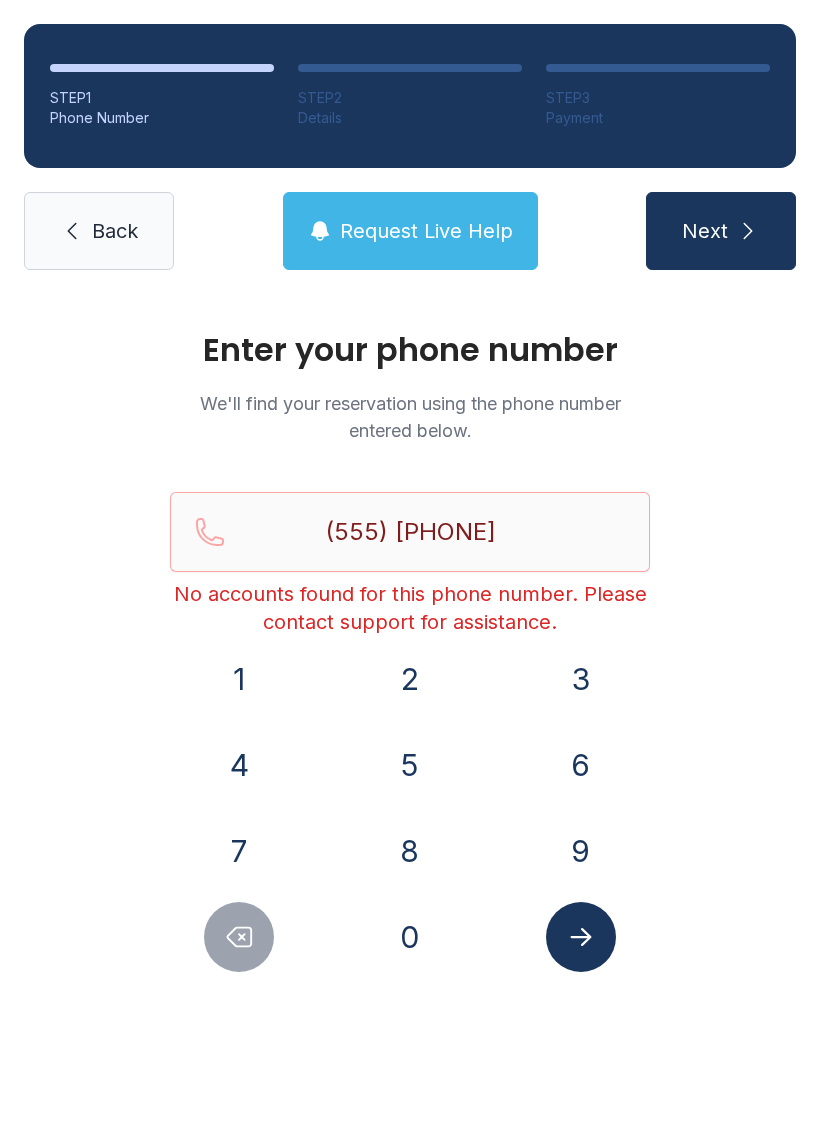 click on "Back" at bounding box center (115, 231) 